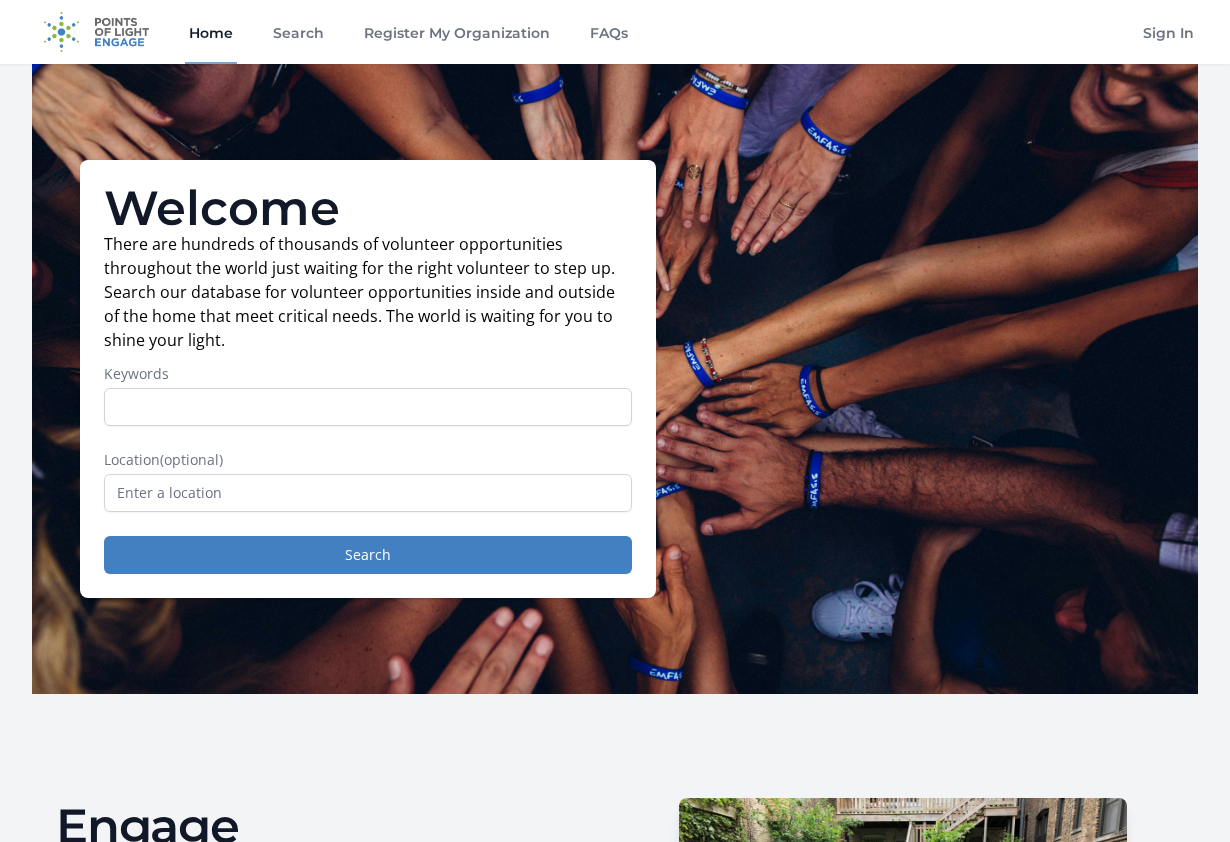 scroll, scrollTop: 0, scrollLeft: 0, axis: both 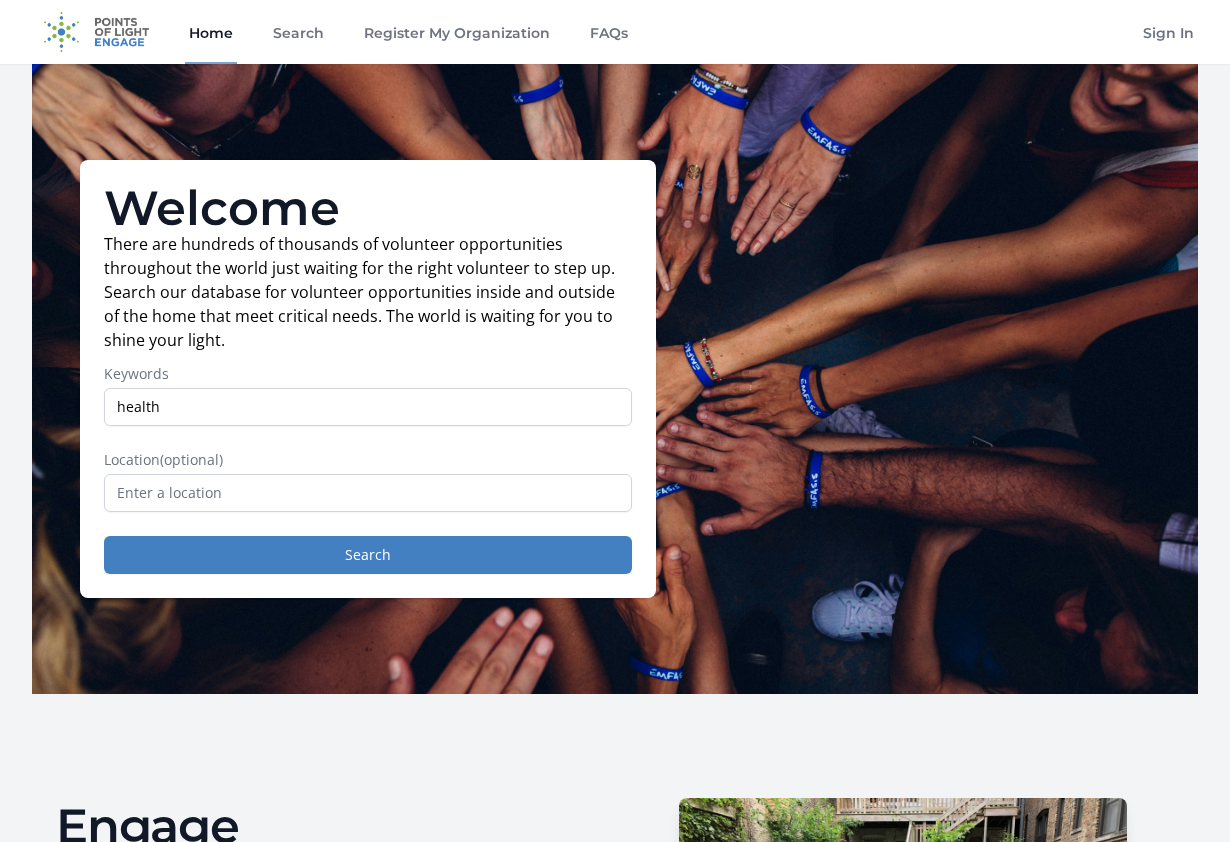 type on "health" 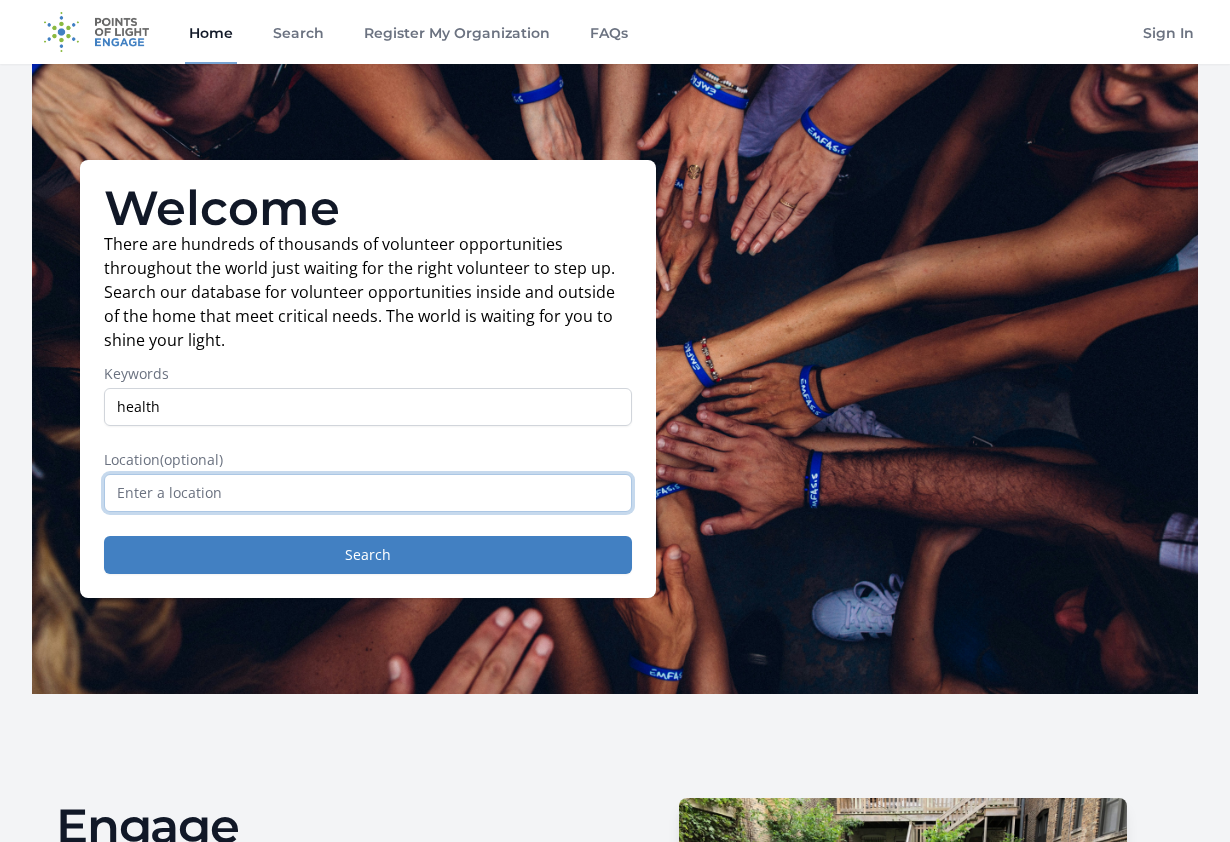 click at bounding box center [368, 493] 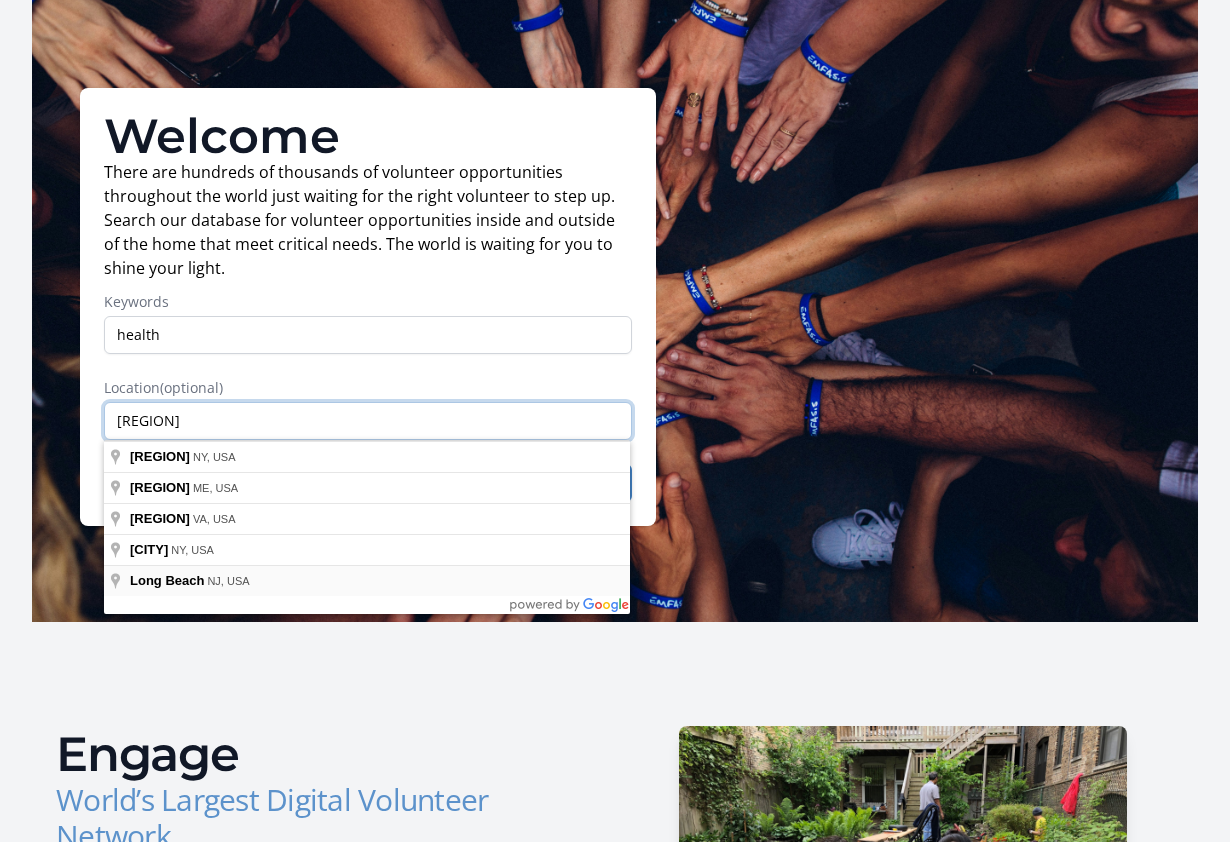 scroll, scrollTop: 98, scrollLeft: 0, axis: vertical 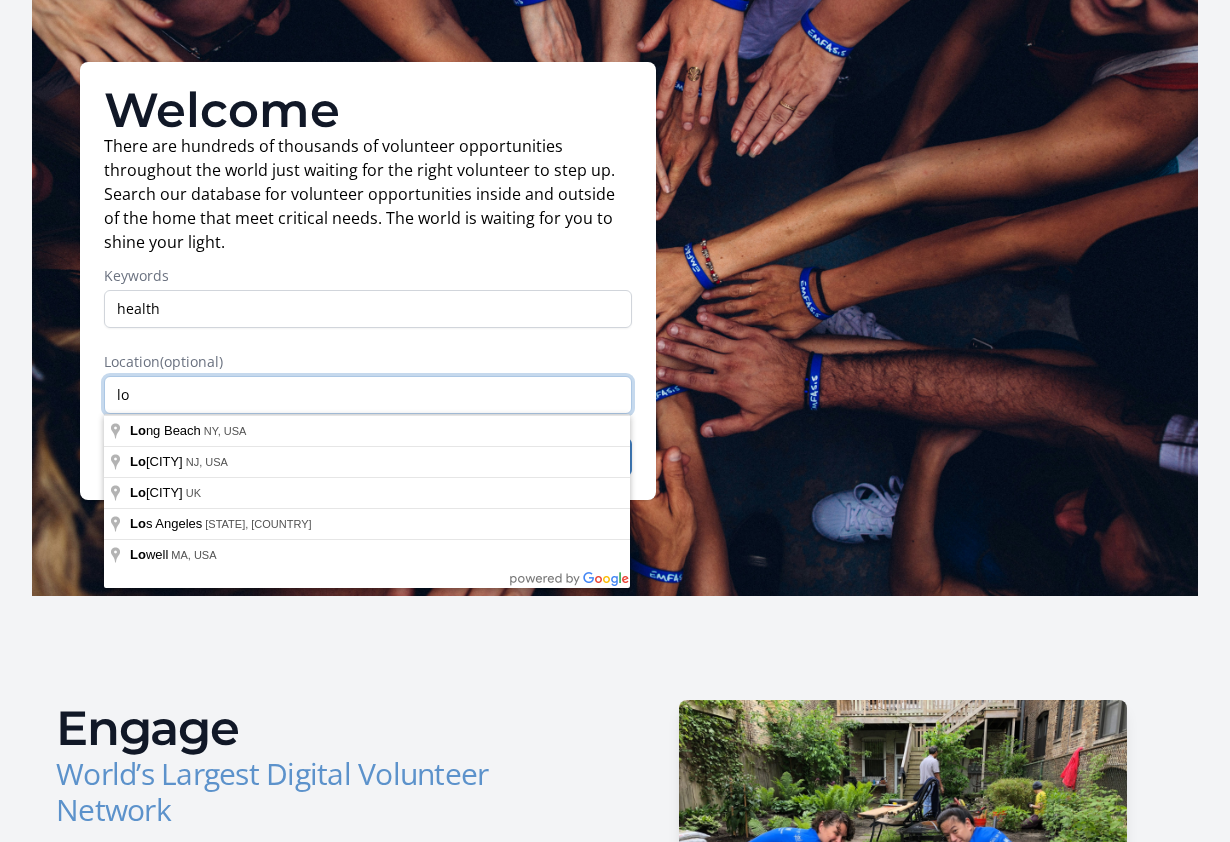 type on "l" 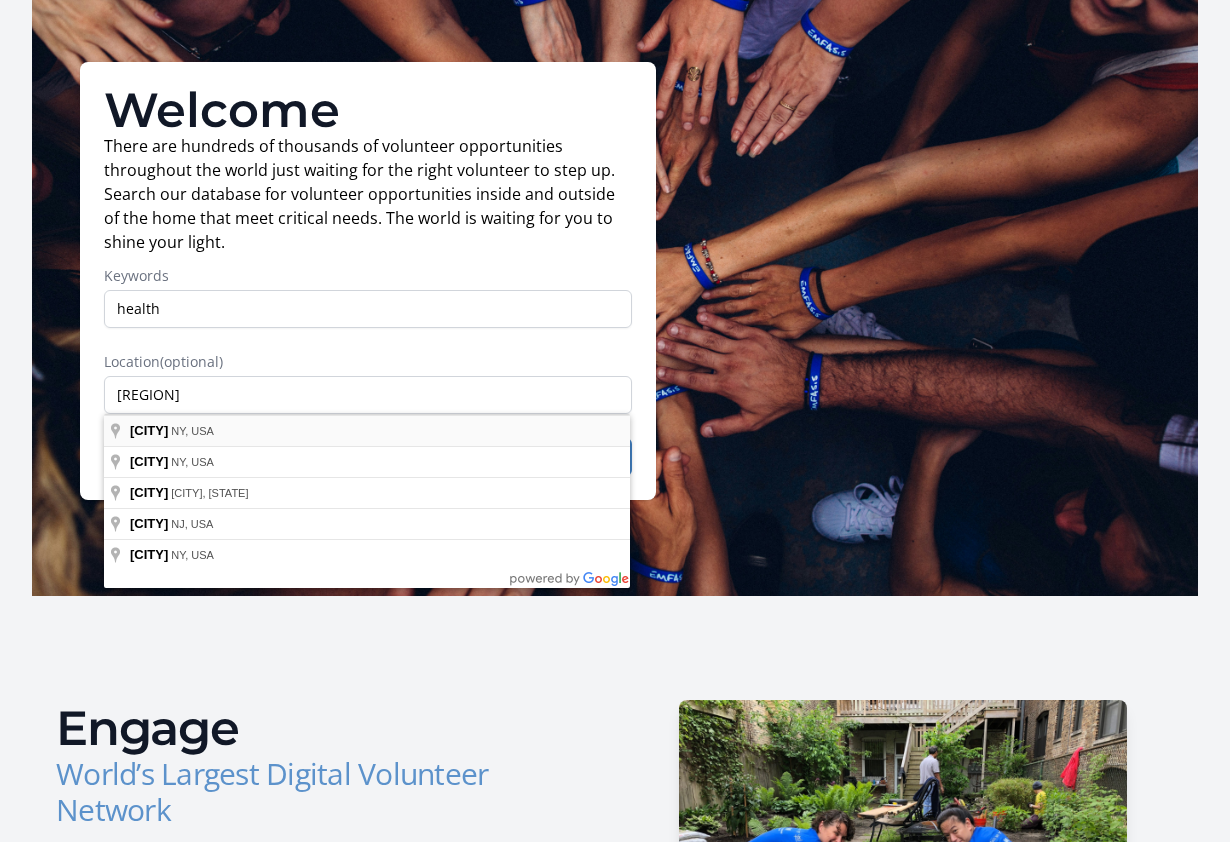 type on "Hampton Bays, NY, USA" 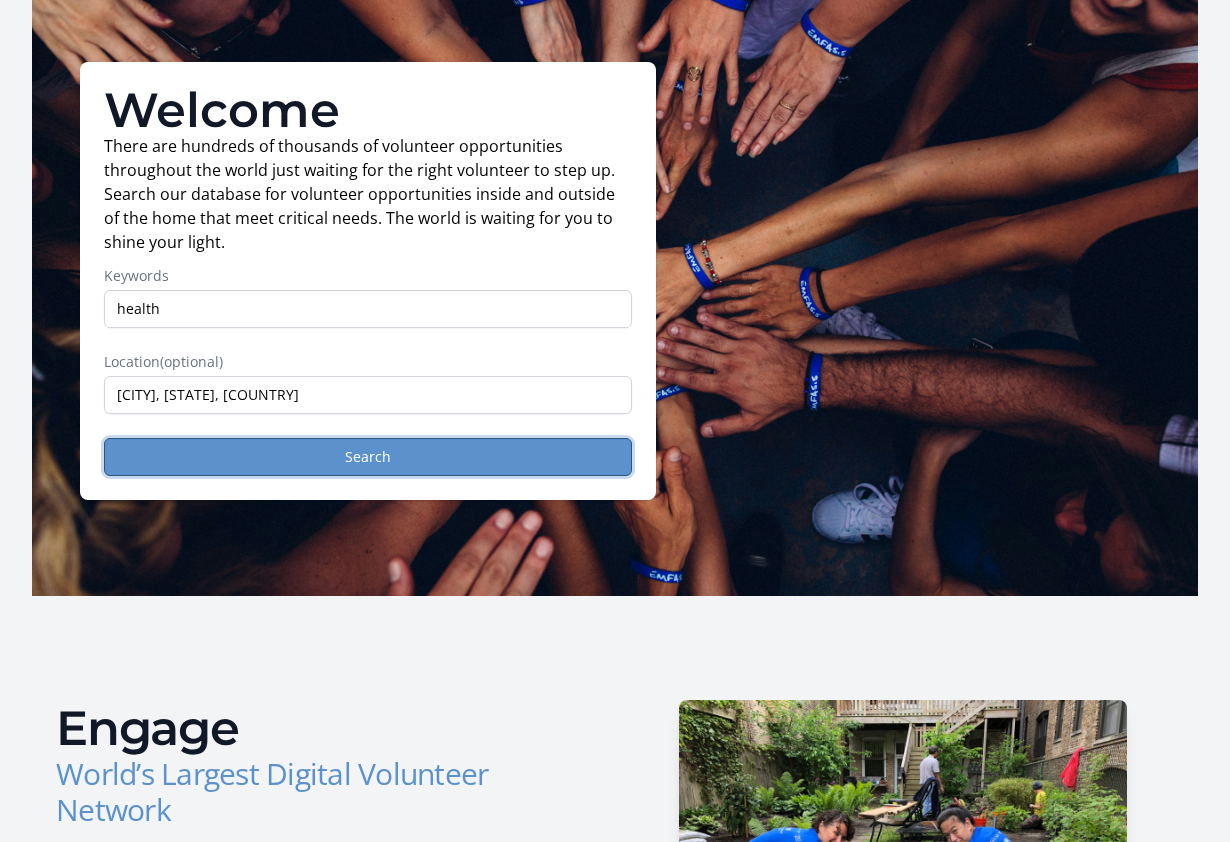 click on "Search" at bounding box center (368, 457) 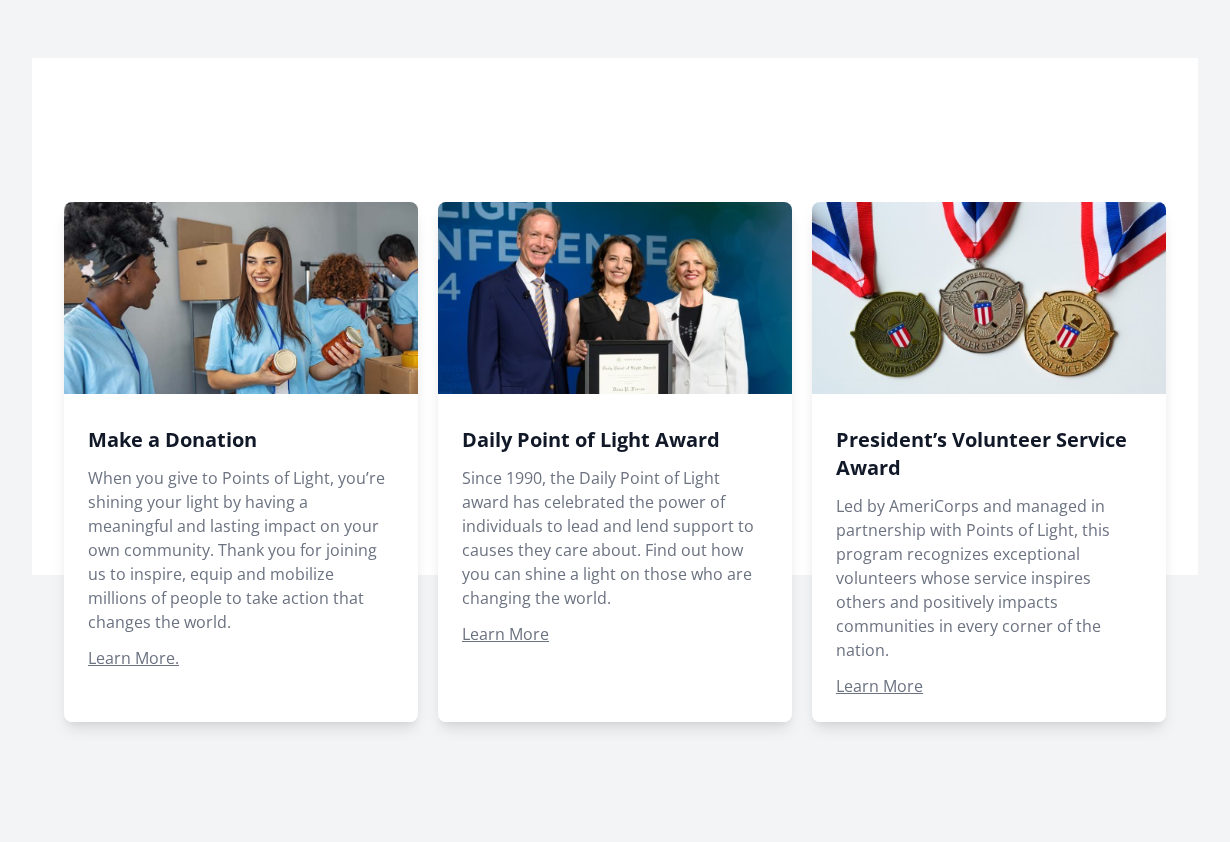 scroll, scrollTop: 1175, scrollLeft: 0, axis: vertical 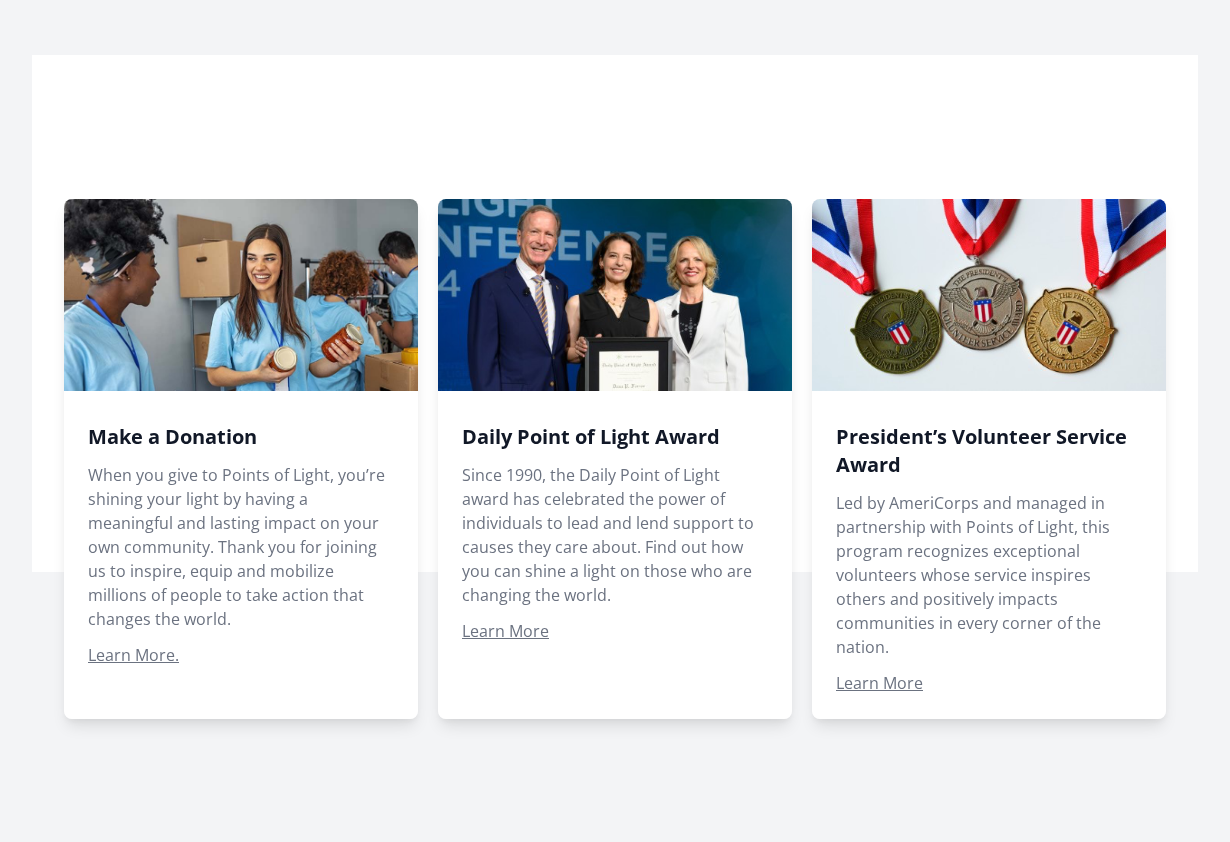 click at bounding box center [989, 459] 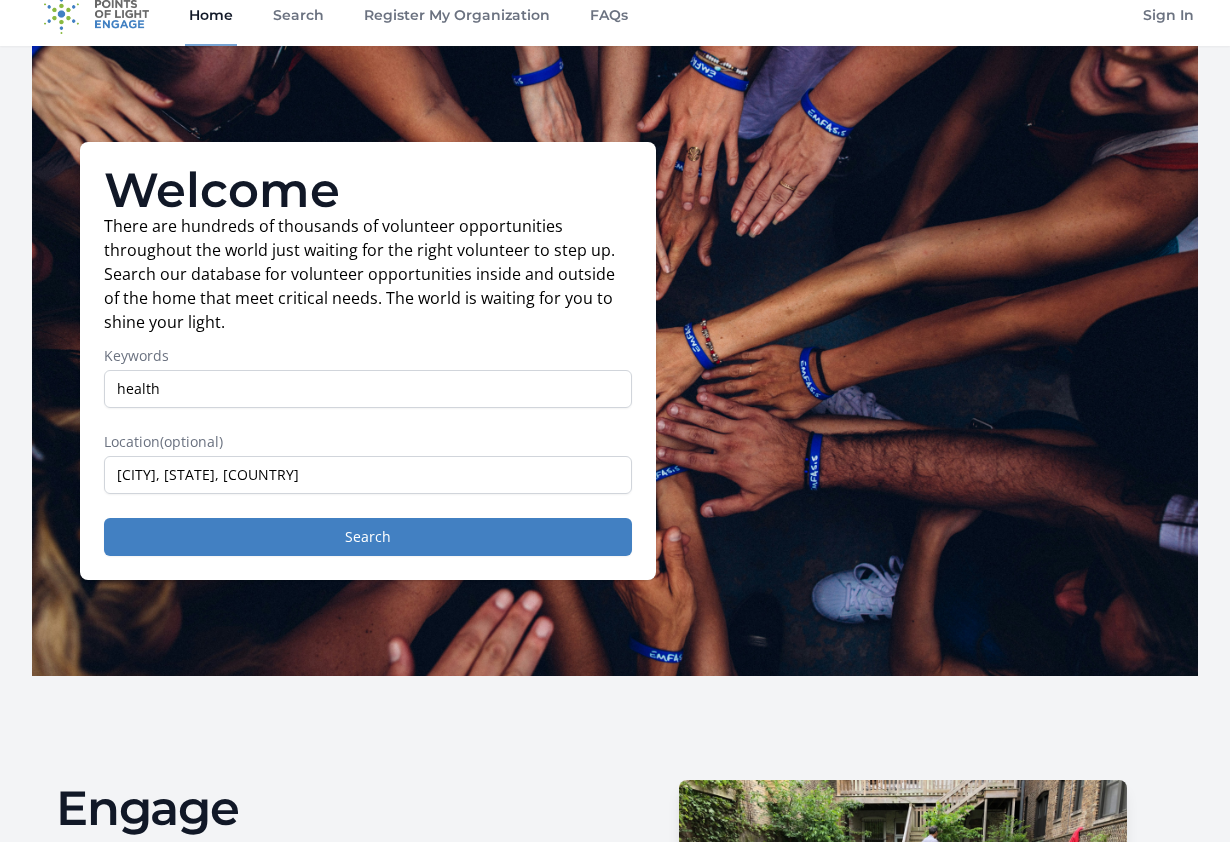 scroll, scrollTop: 0, scrollLeft: 0, axis: both 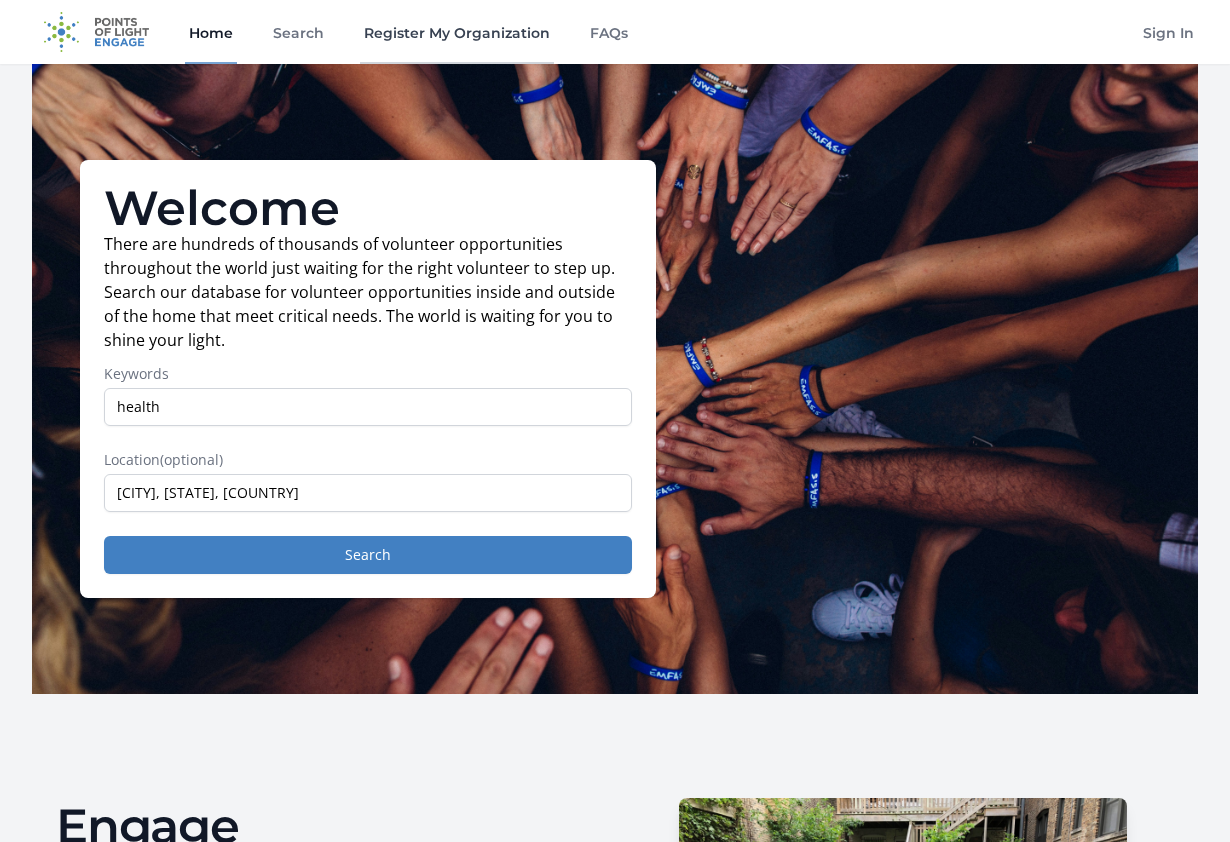 click on "Register My Organization" at bounding box center (457, 32) 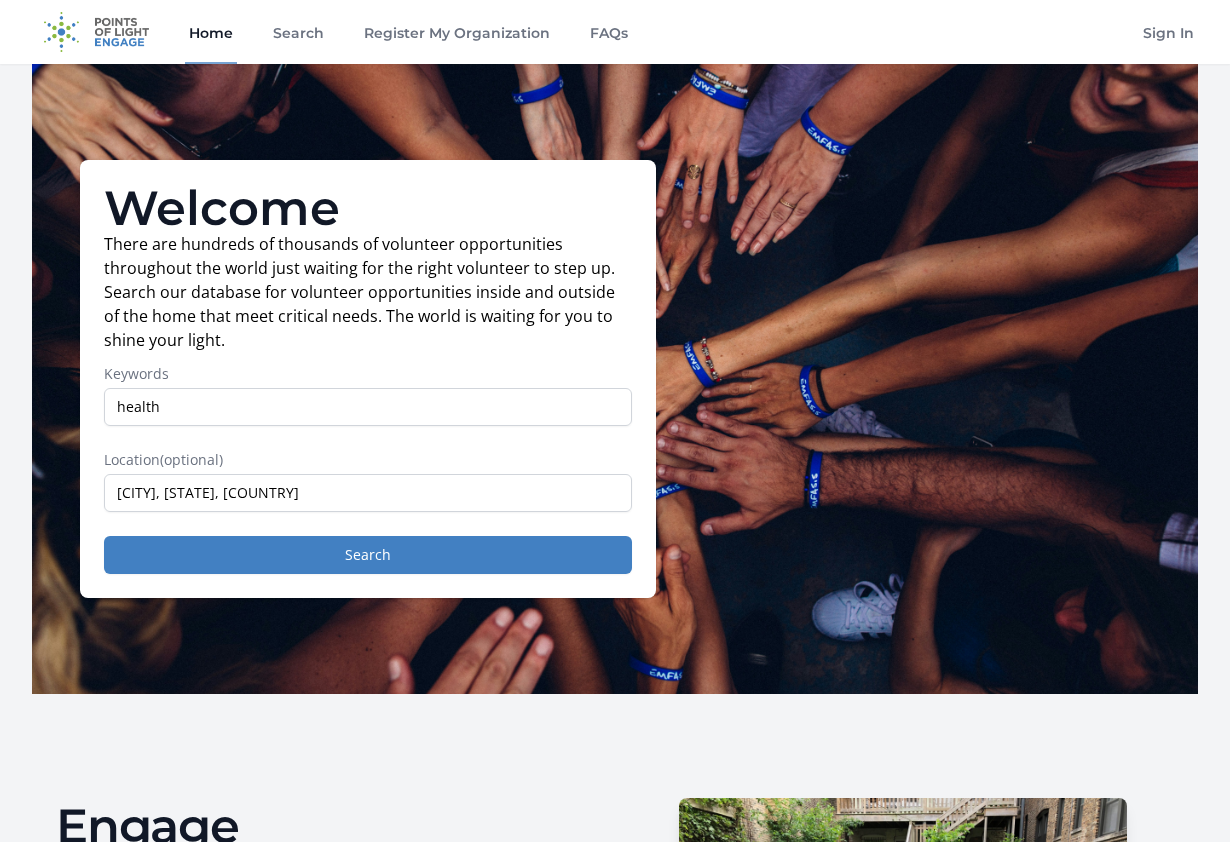 click on "Welcome
There are hundreds of thousands of volunteer opportunities throughout the world just waiting for the right volunteer to step up. Search our database for volunteer opportunities inside and outside of the home that meet critical needs. The world is waiting for you to shine your light.
Keywords
health
Location  (optional)
Hampton Bays, NY, USA
Search" at bounding box center (615, 379) 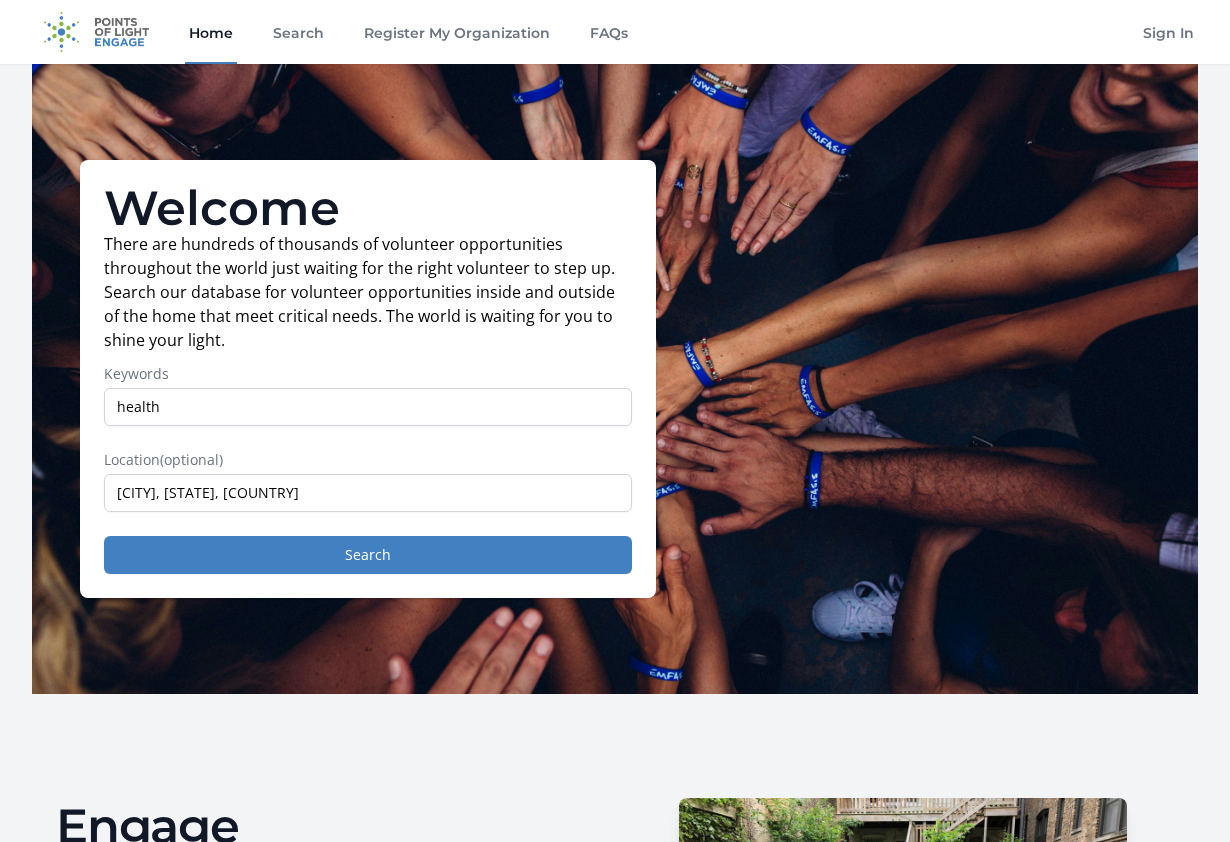 click on "Home" at bounding box center [211, 32] 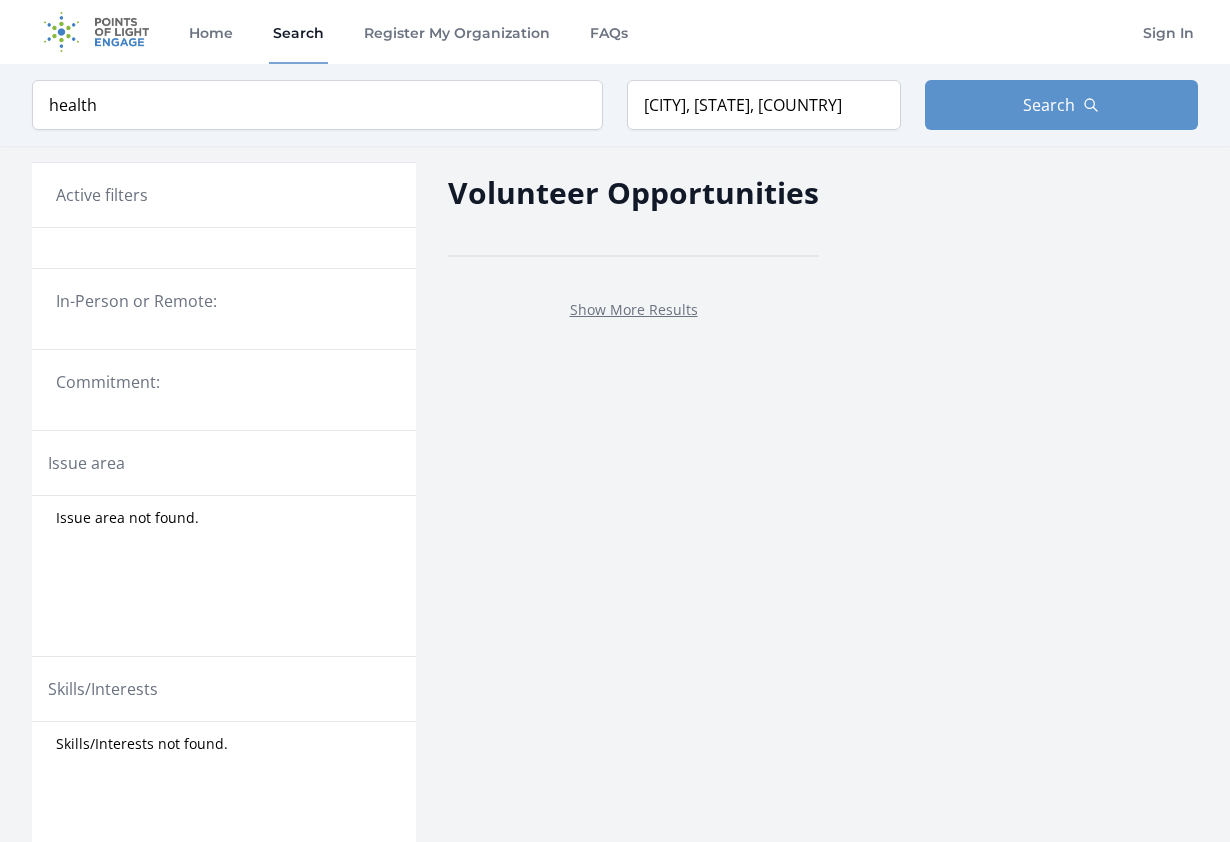 scroll, scrollTop: 0, scrollLeft: 0, axis: both 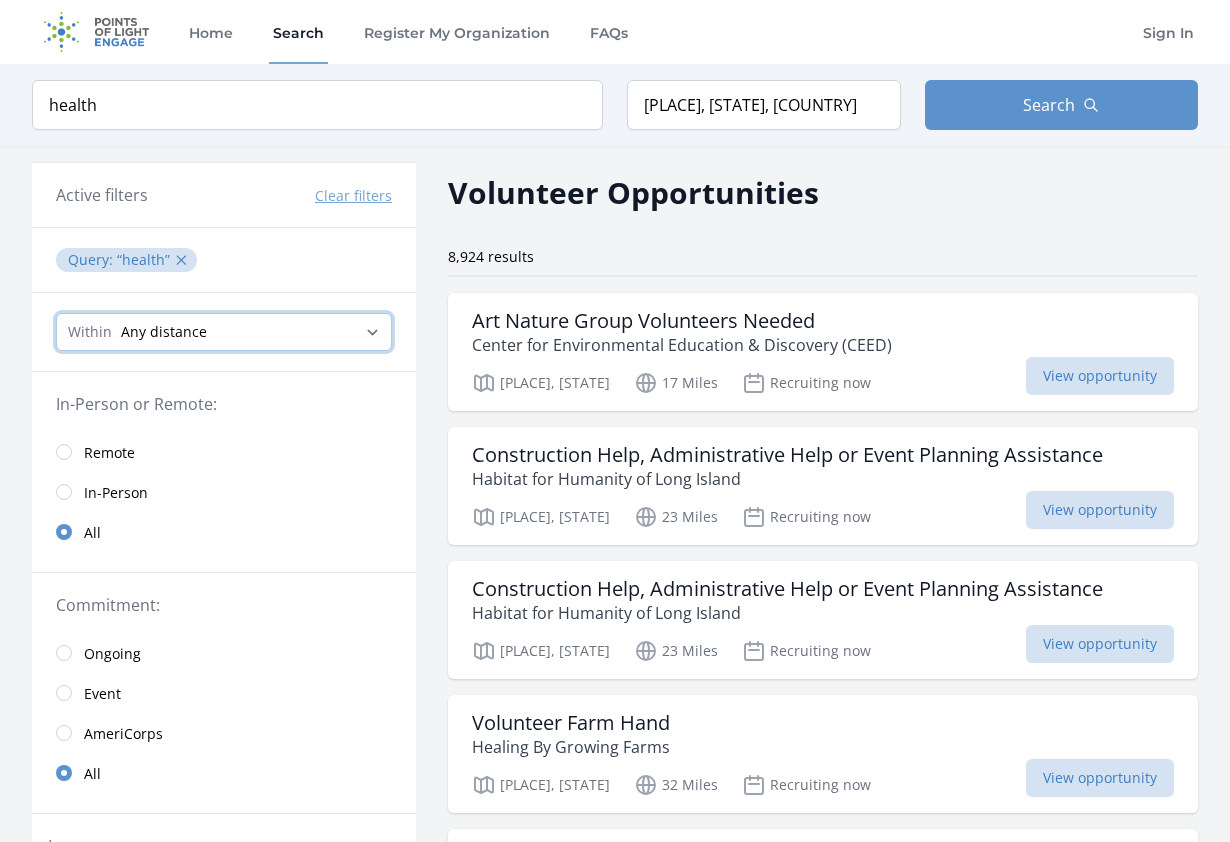 click on "Any distance , 5 Miles , 20 Miles , 50 Miles , 100 Miles" at bounding box center (224, 332) 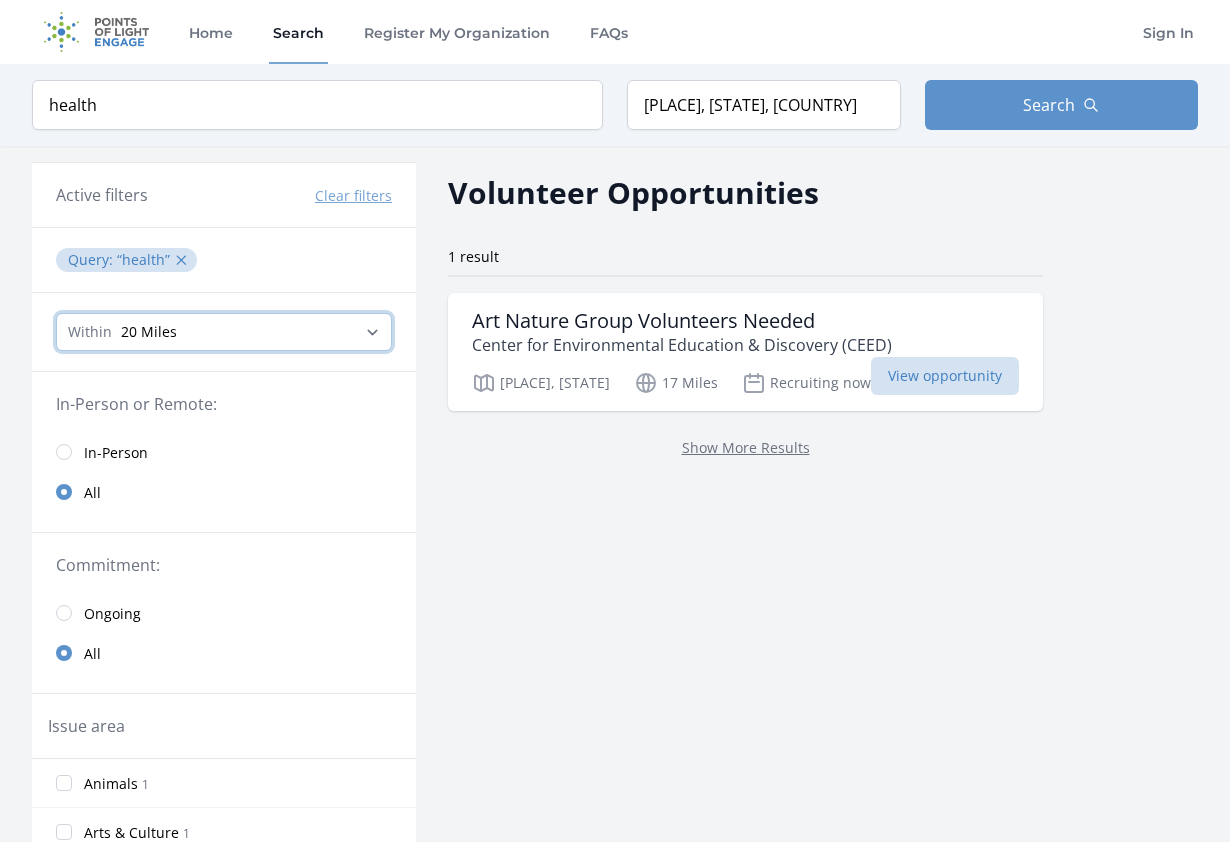 click on "Any distance , 5 Miles , 20 Miles , 50 Miles , 100 Miles" at bounding box center [224, 332] 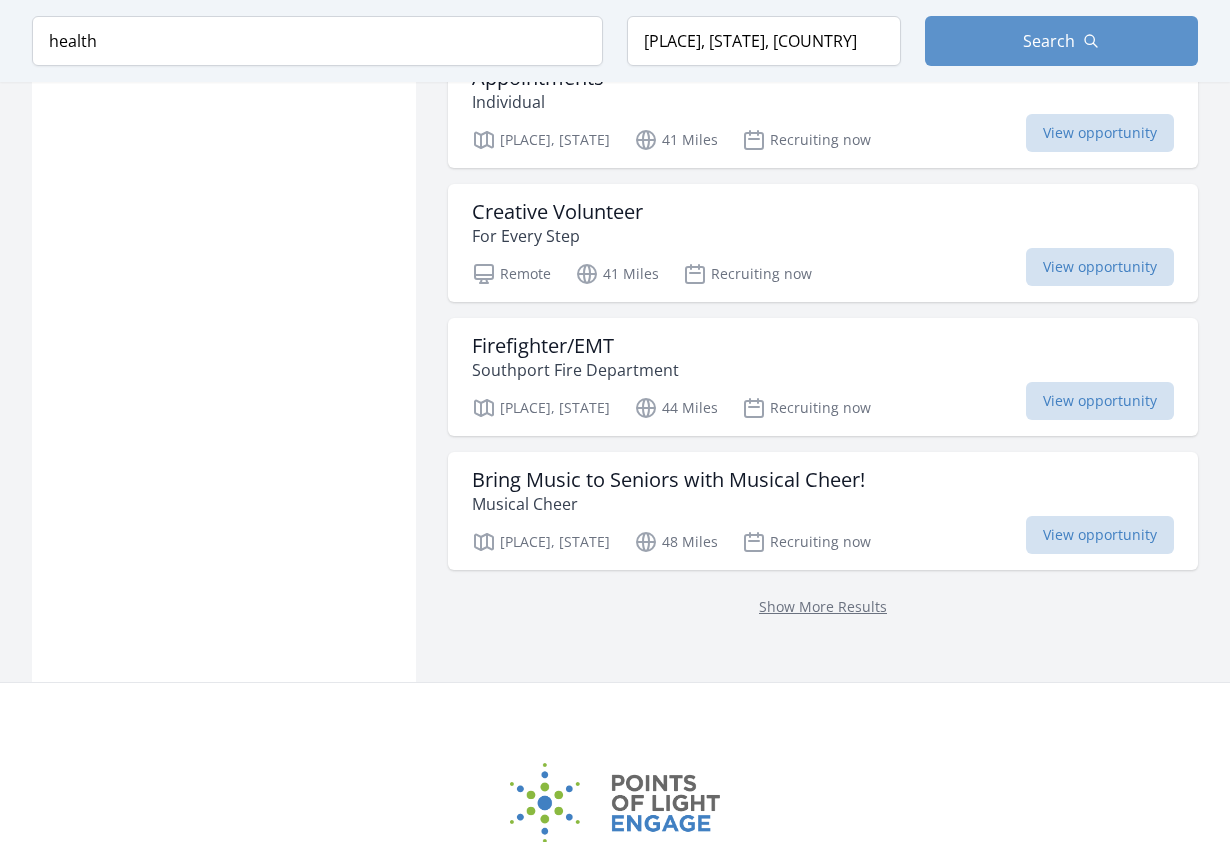 scroll, scrollTop: 2328, scrollLeft: 0, axis: vertical 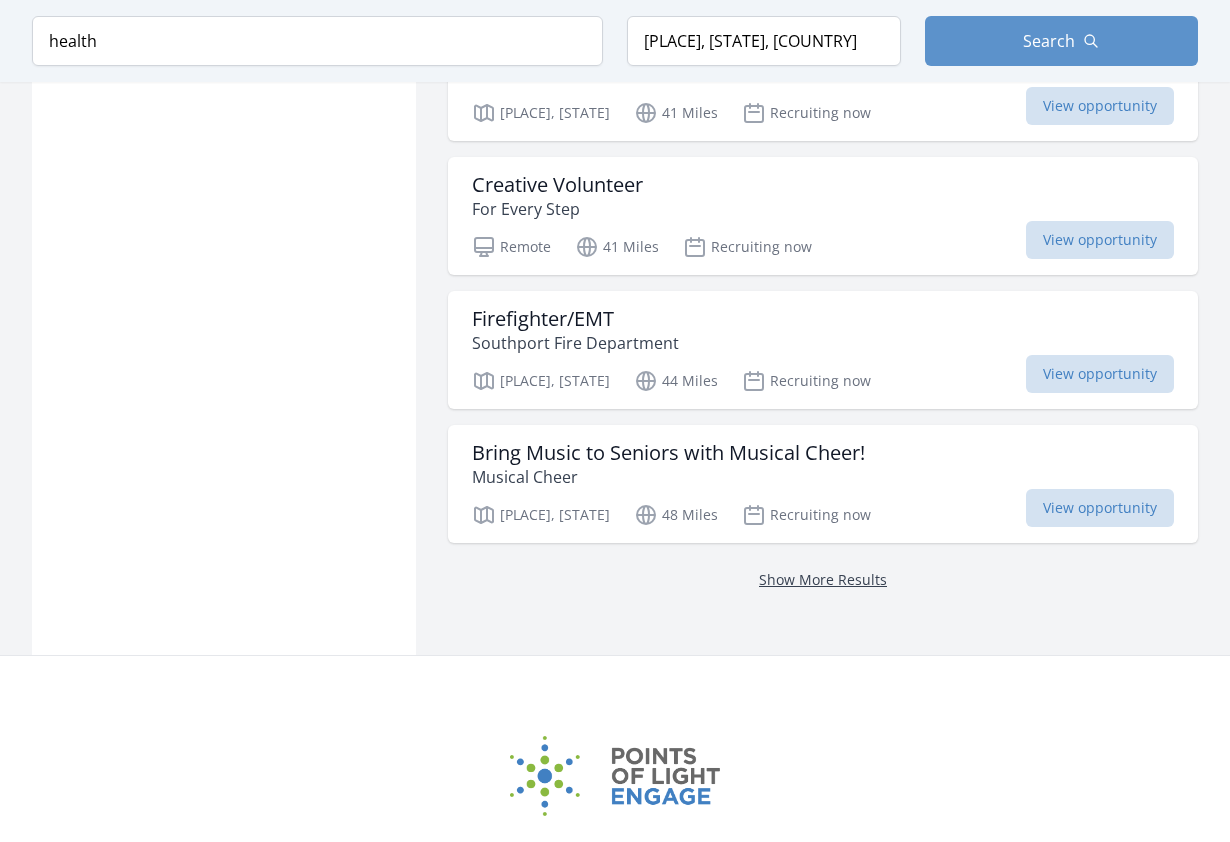 click on "Show More Results" at bounding box center [823, 579] 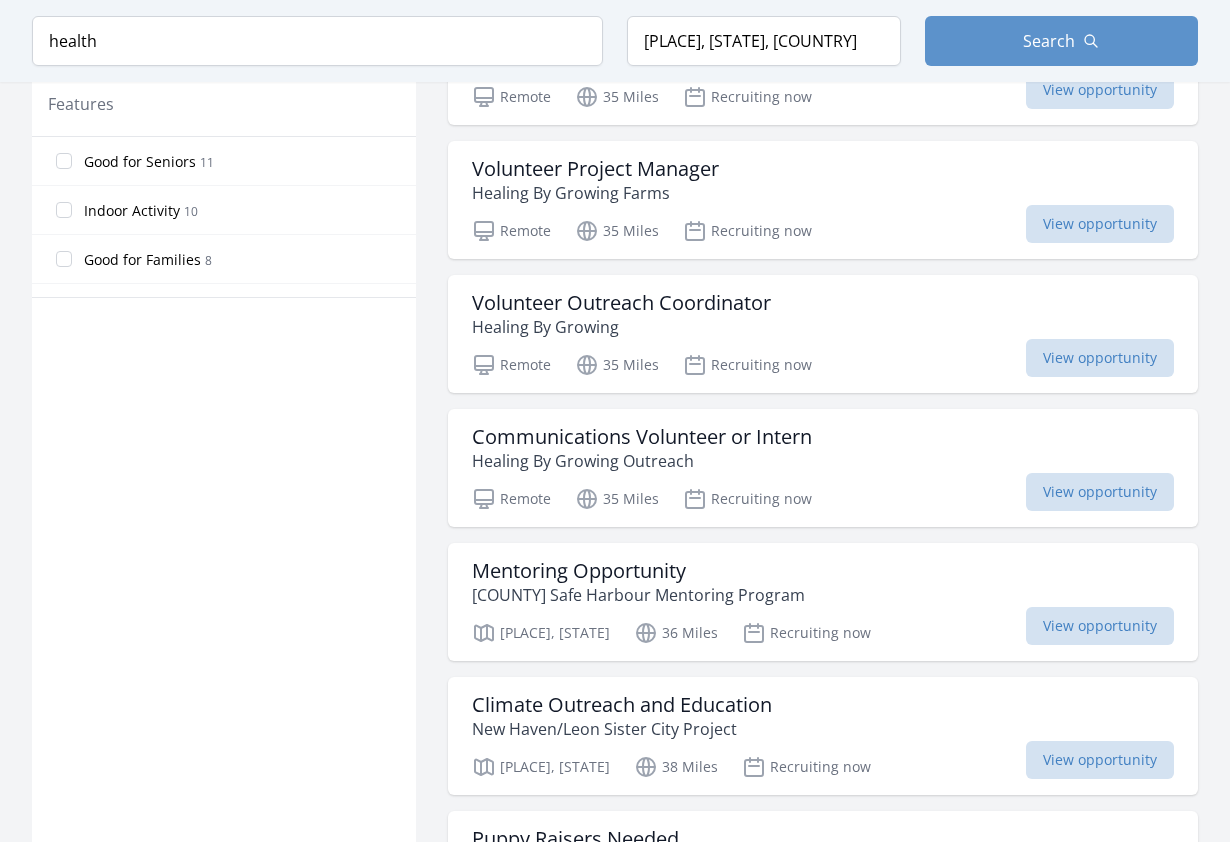 scroll, scrollTop: 1109, scrollLeft: 0, axis: vertical 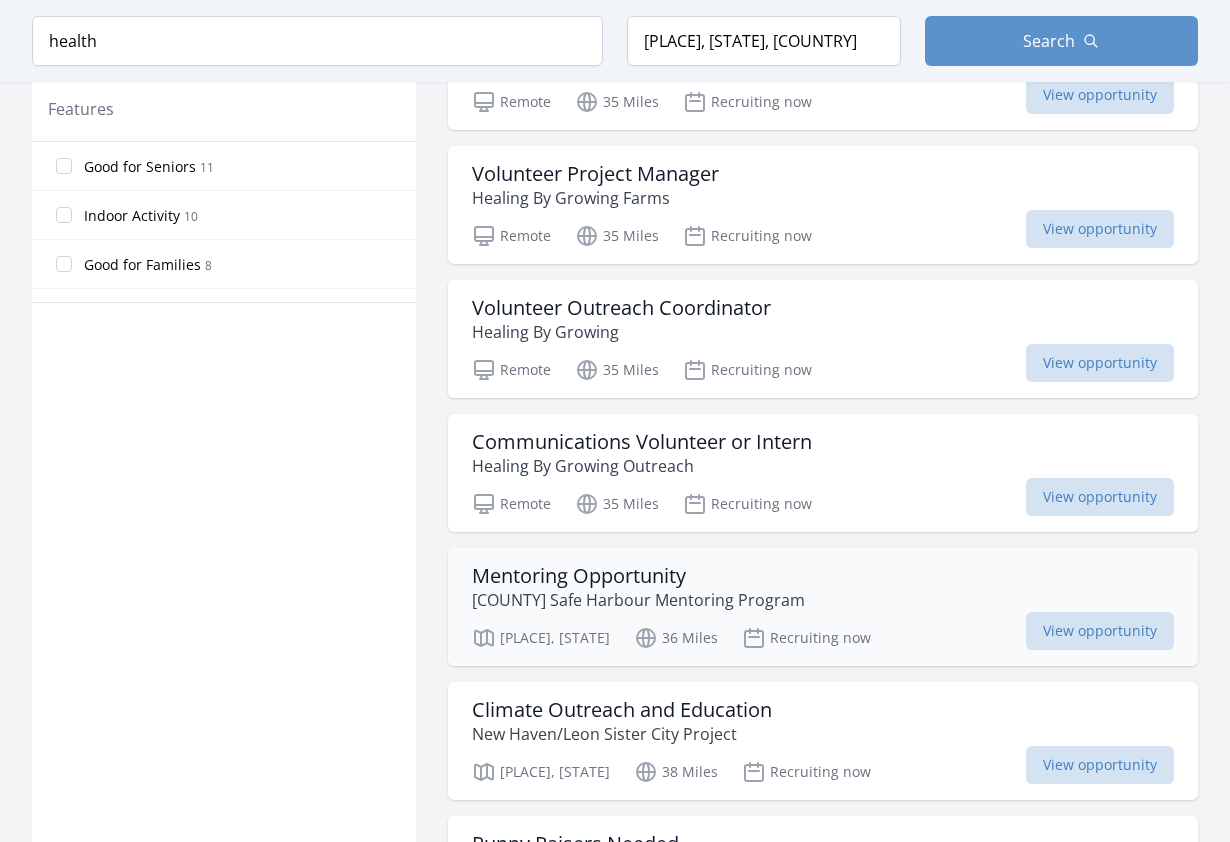 click on "Mentoring Opportunity" at bounding box center (638, 576) 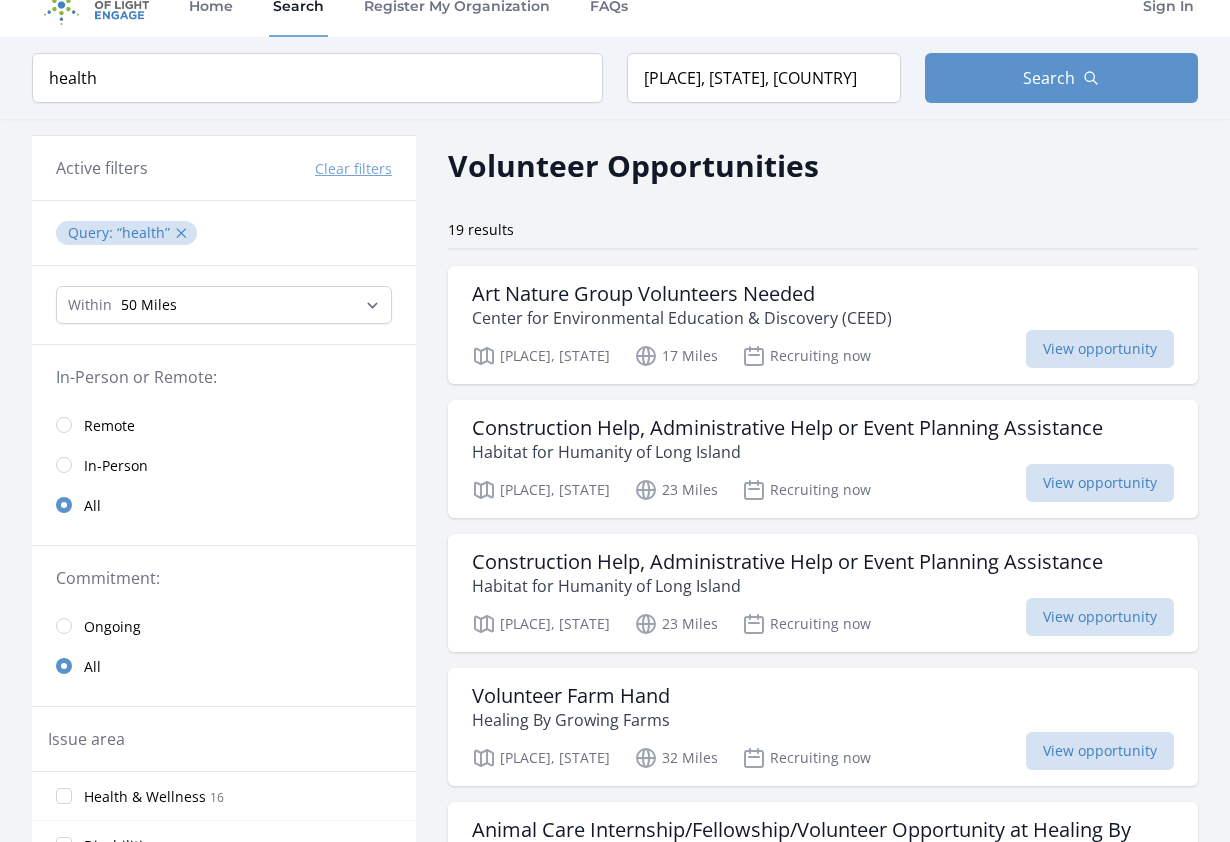 scroll, scrollTop: 0, scrollLeft: 0, axis: both 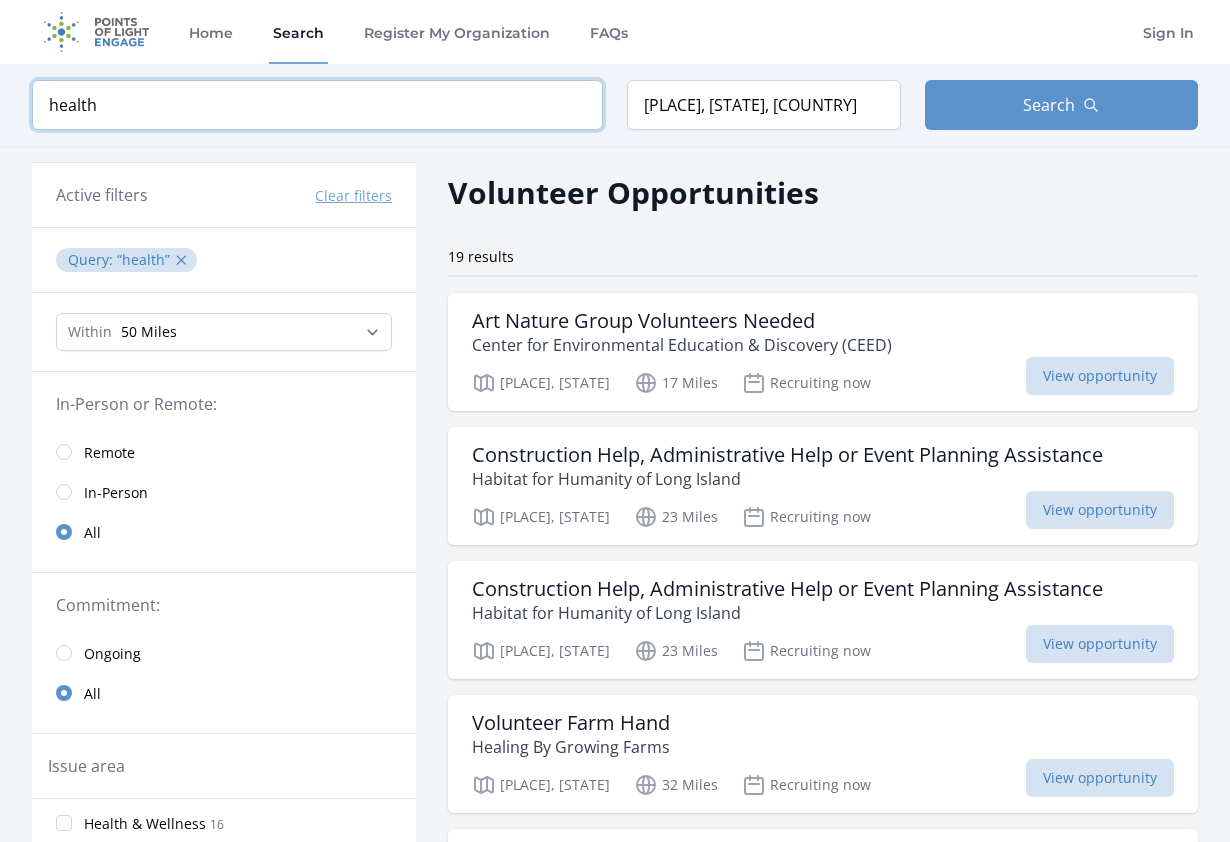 click on "health" at bounding box center (317, 105) 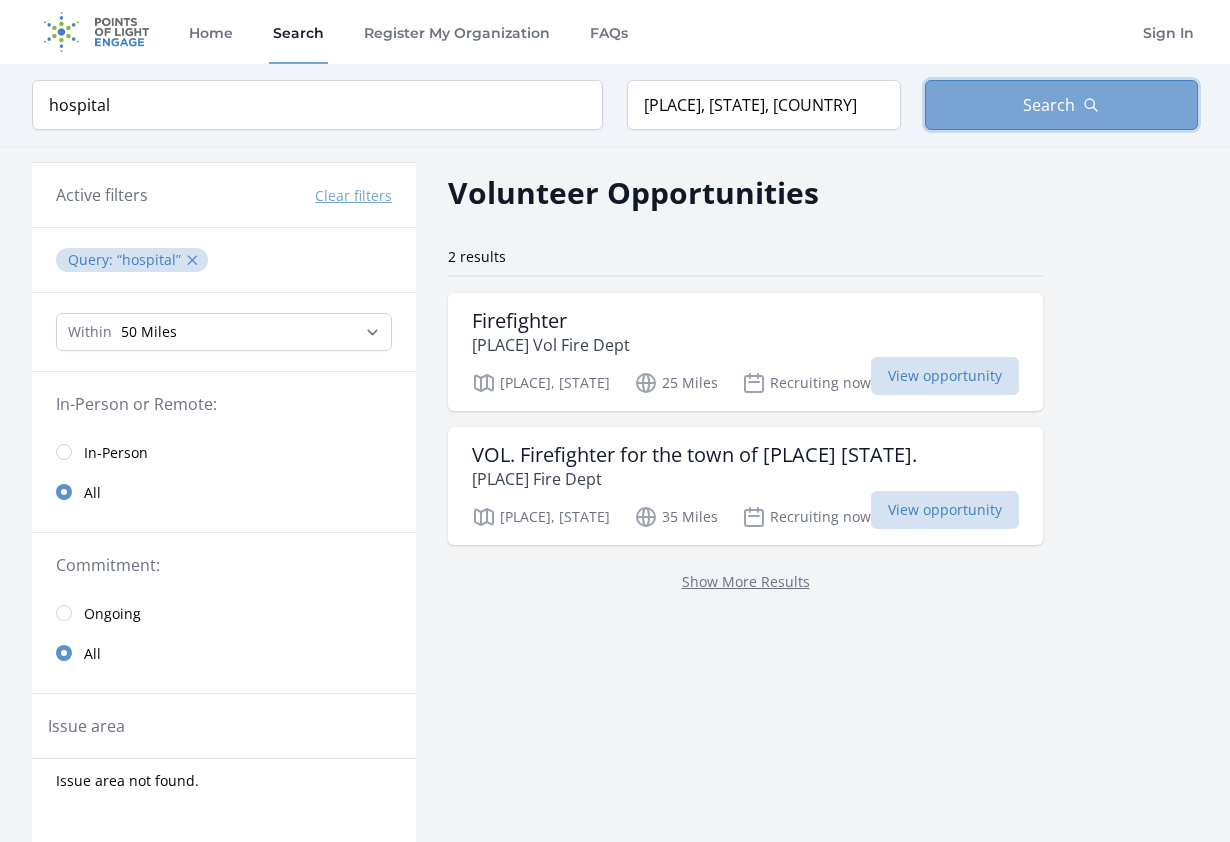 click on "Search" at bounding box center [1062, 105] 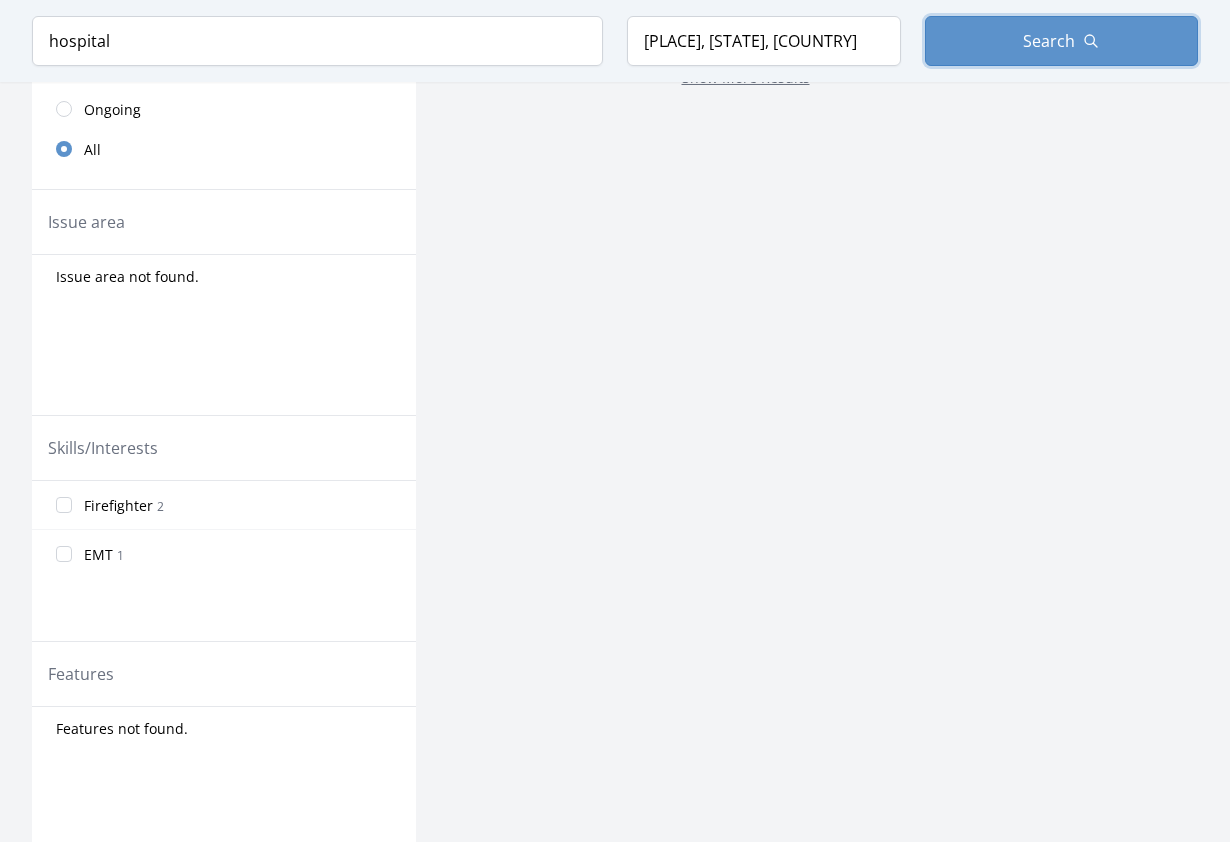 scroll, scrollTop: 570, scrollLeft: 0, axis: vertical 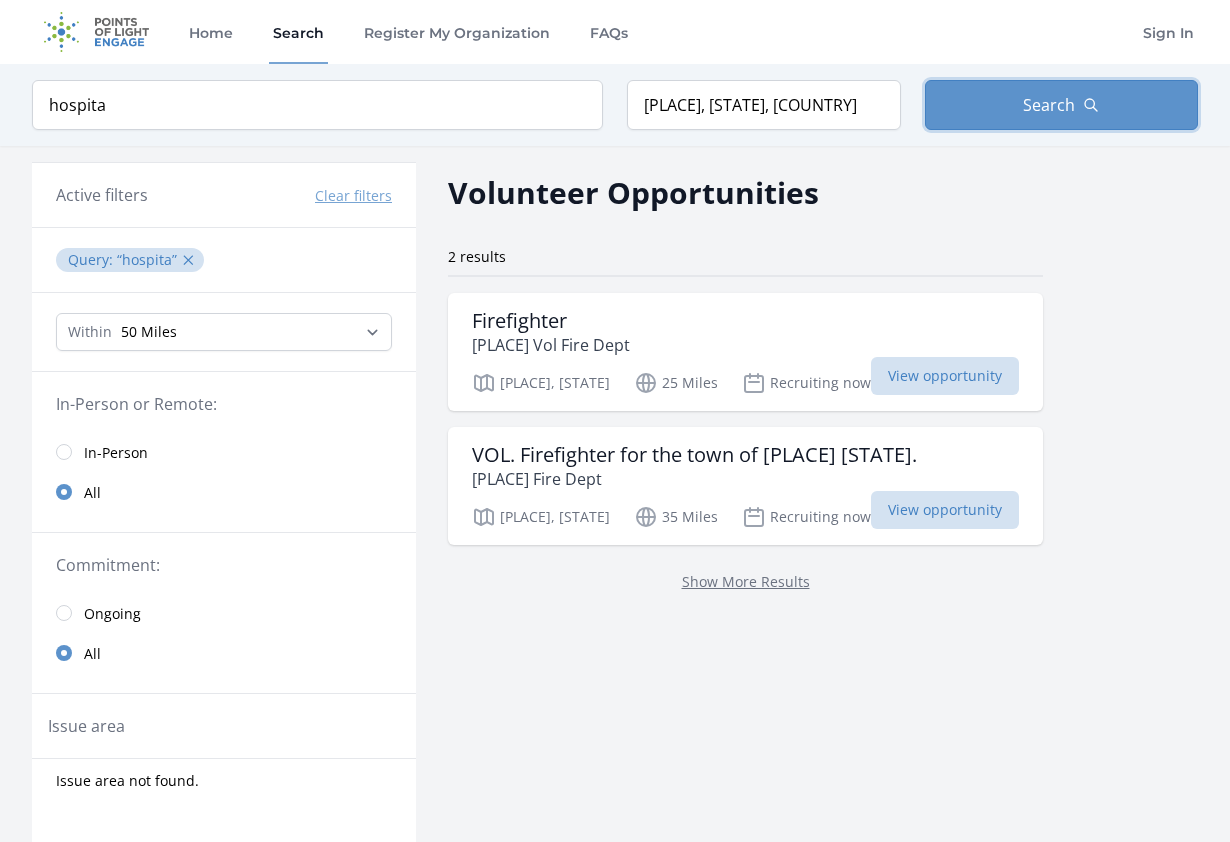 type on "hos" 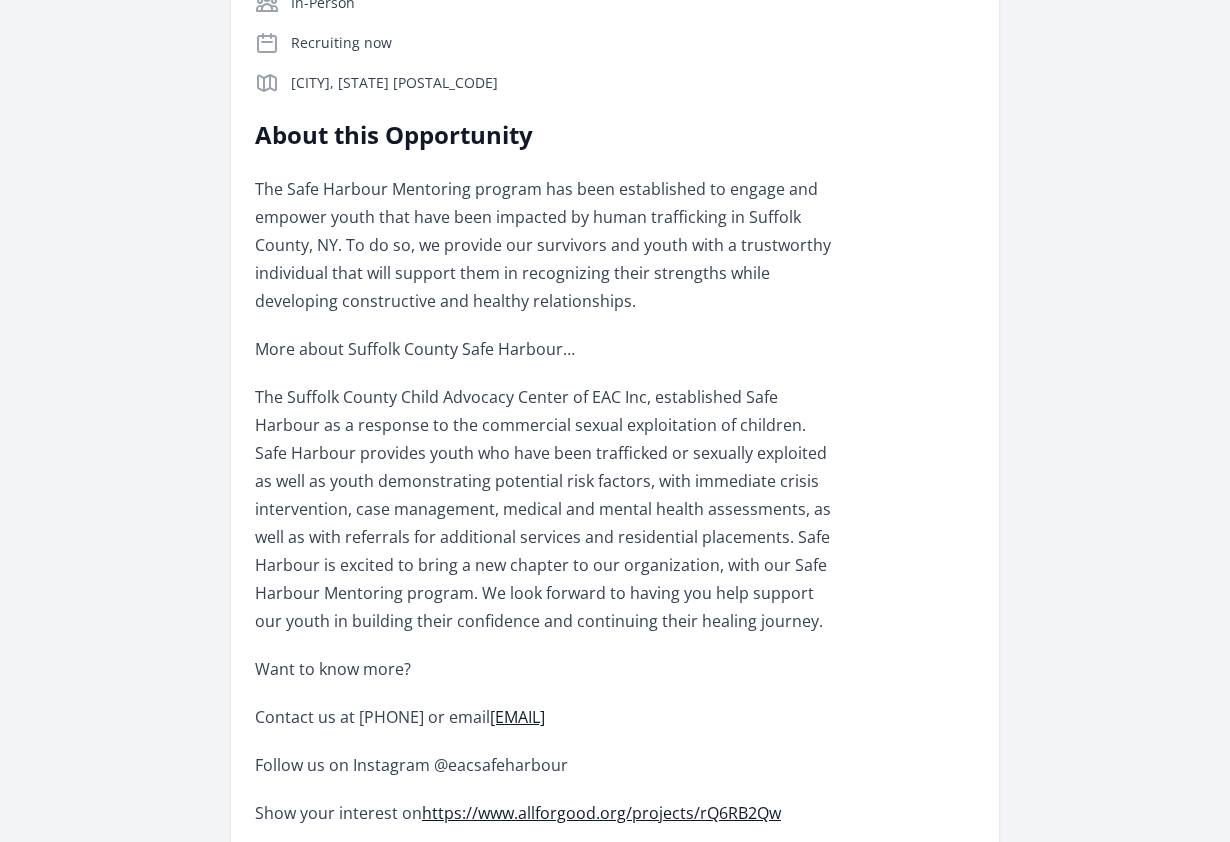 scroll, scrollTop: 0, scrollLeft: 0, axis: both 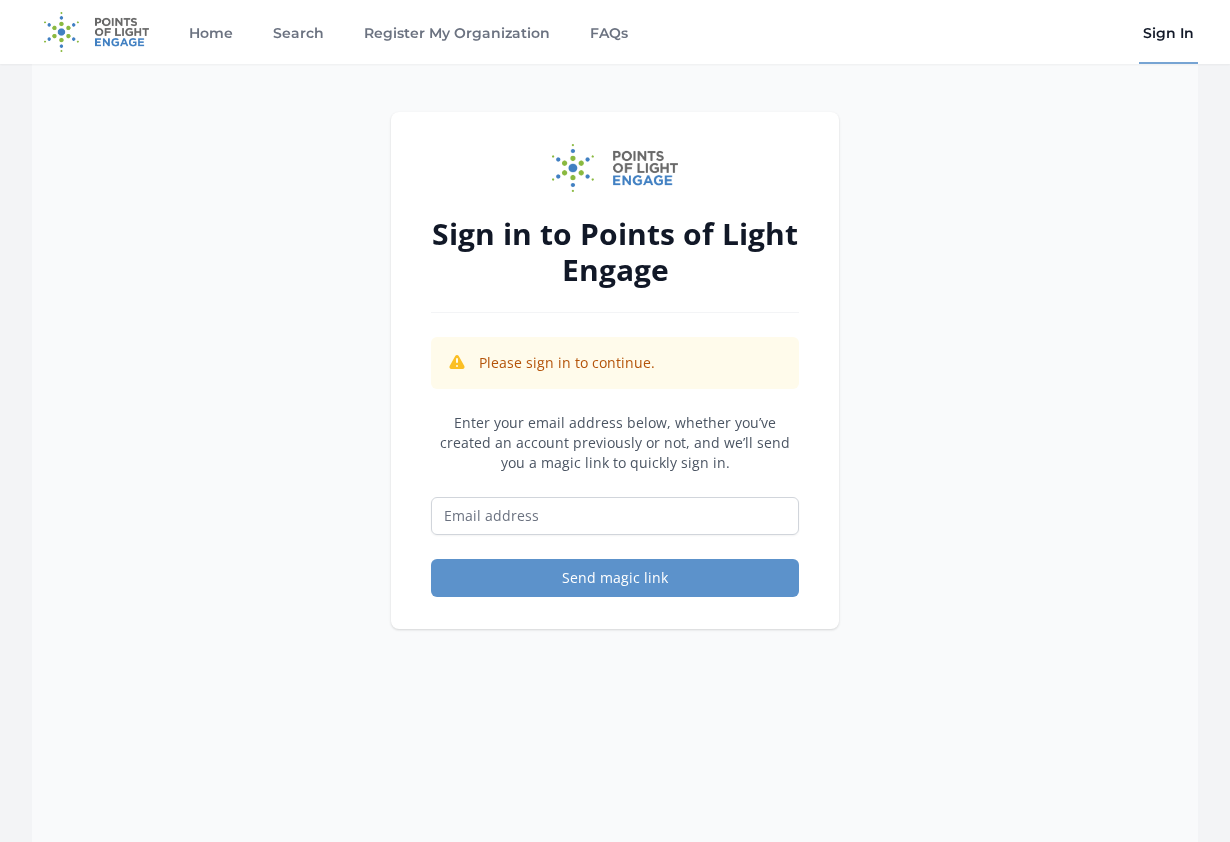 click on "Sign in to Points of Light Engage" at bounding box center [615, 252] 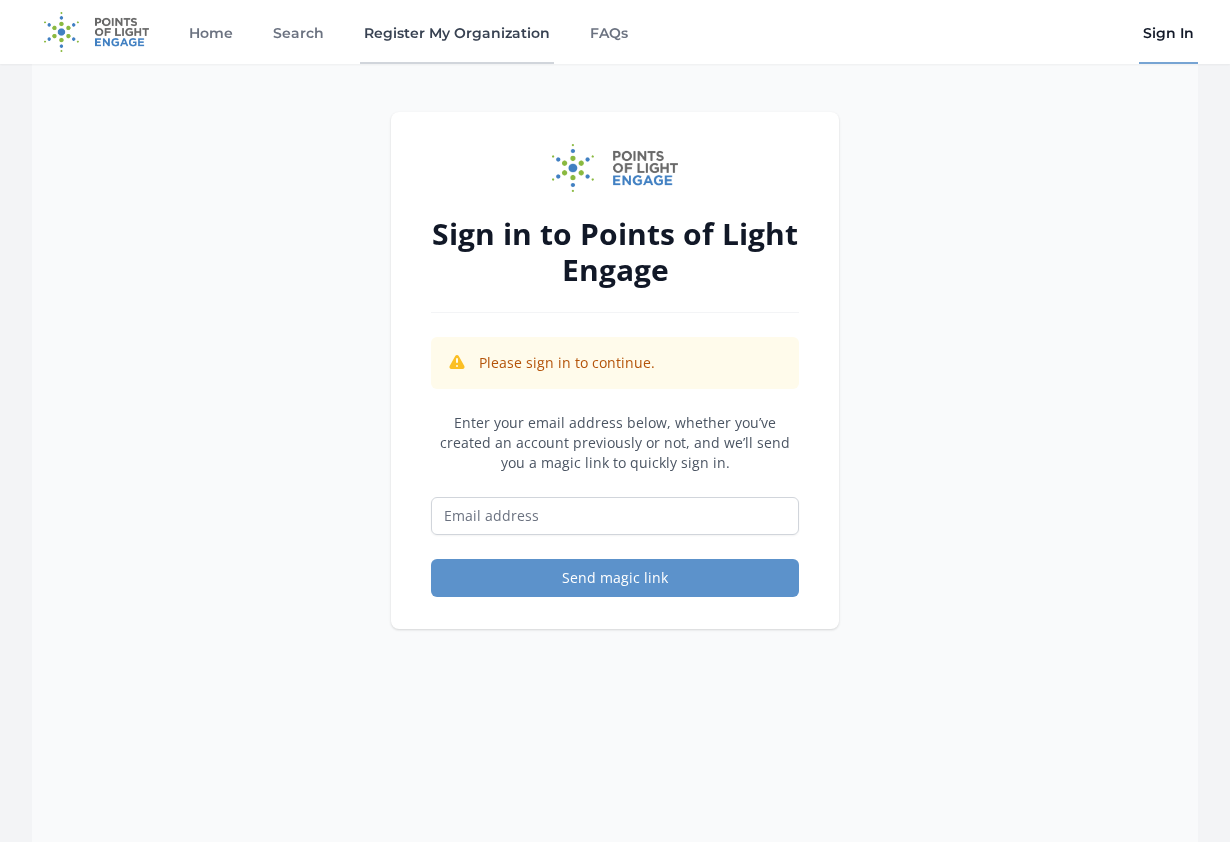 click on "Register My Organization" at bounding box center (457, 32) 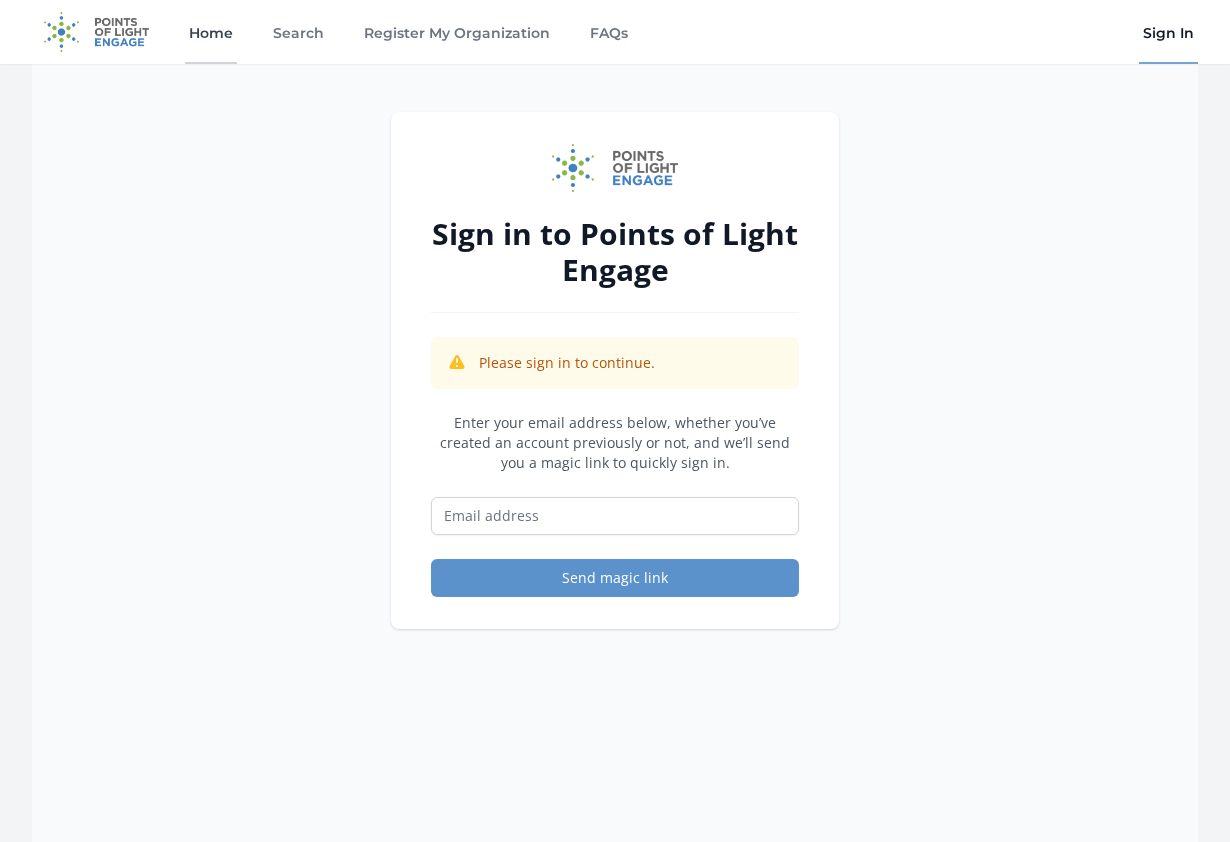 scroll, scrollTop: 0, scrollLeft: 0, axis: both 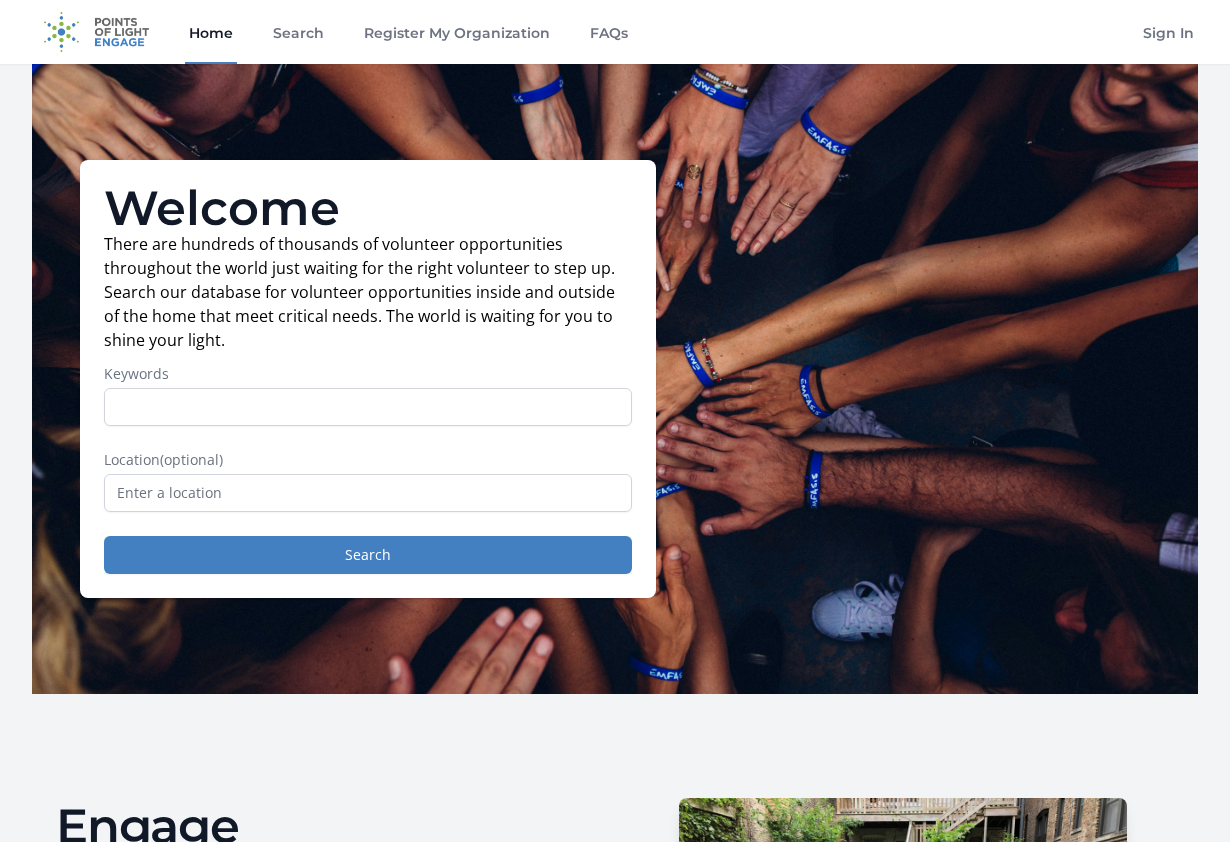 click on "Home" at bounding box center (211, 32) 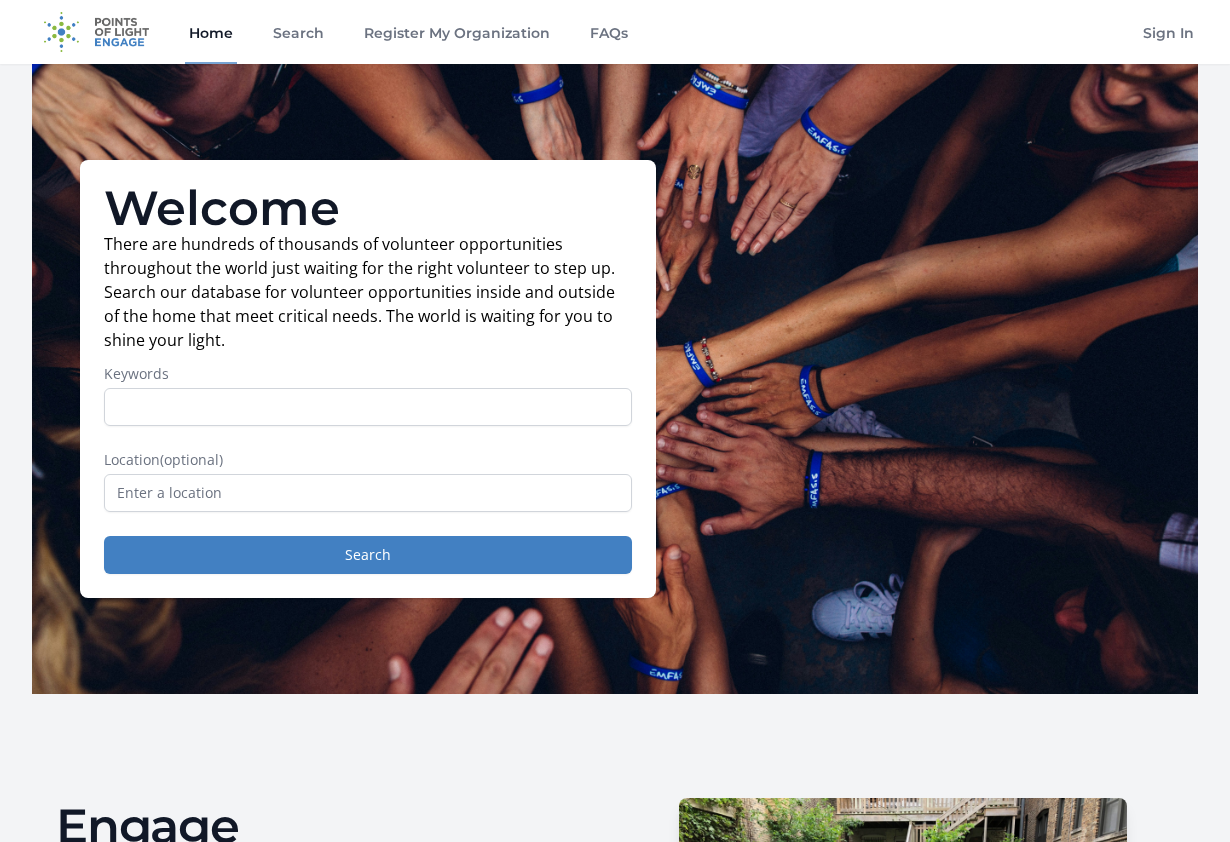 scroll, scrollTop: 0, scrollLeft: 0, axis: both 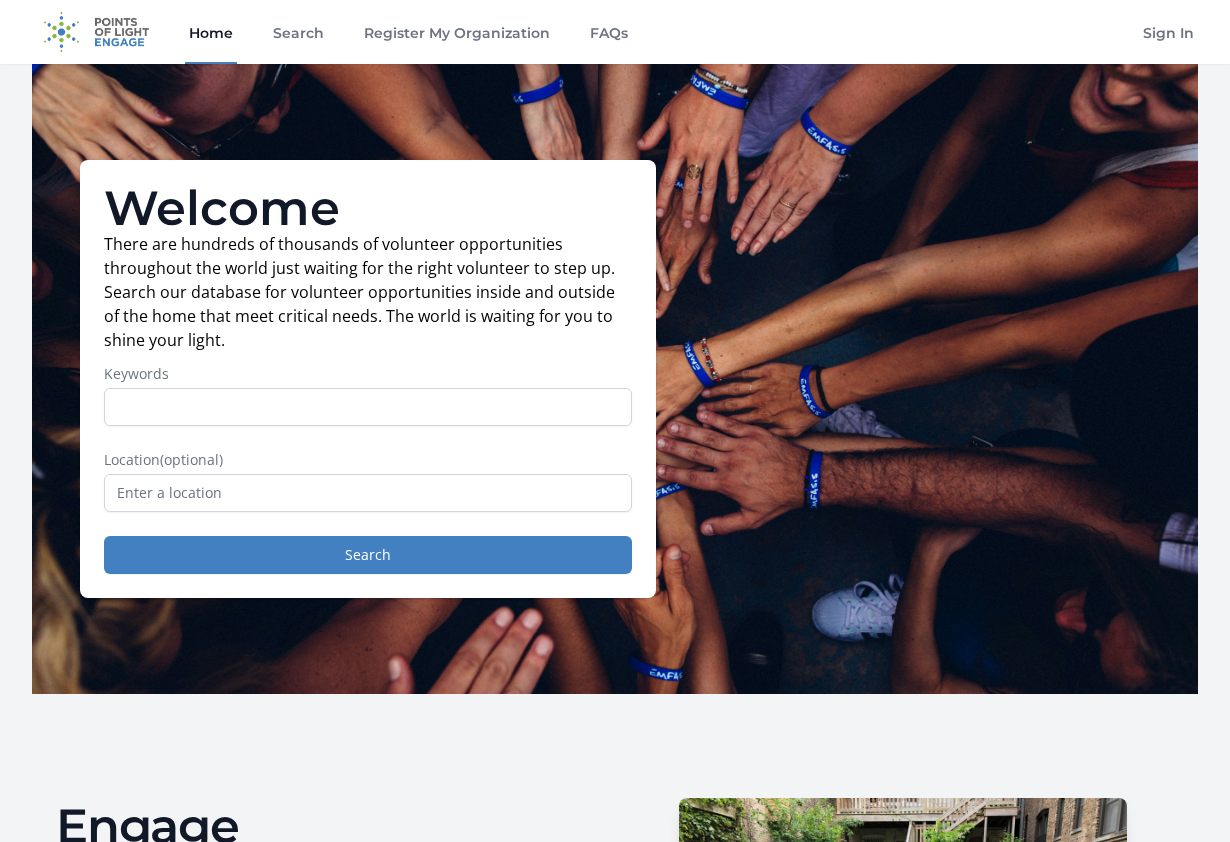 click on "Home" at bounding box center [211, 32] 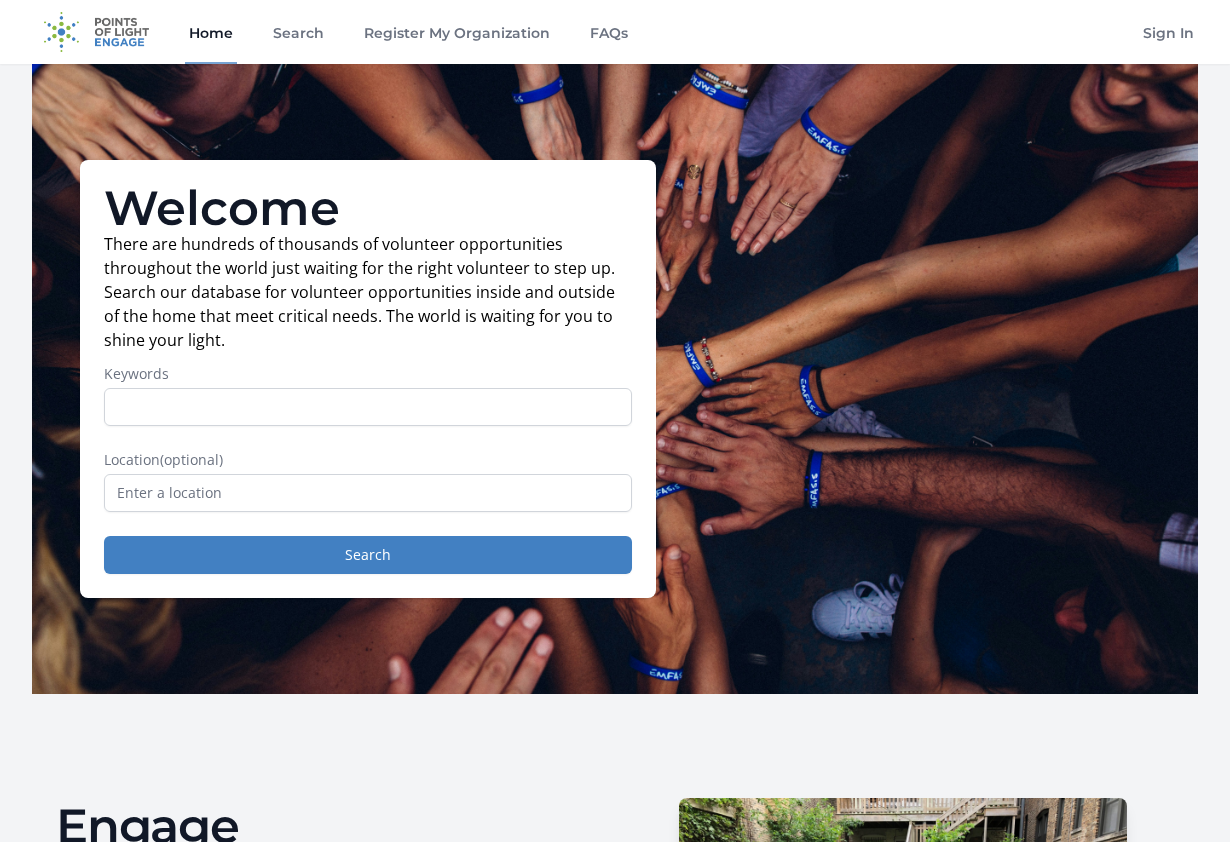 scroll, scrollTop: 0, scrollLeft: 0, axis: both 